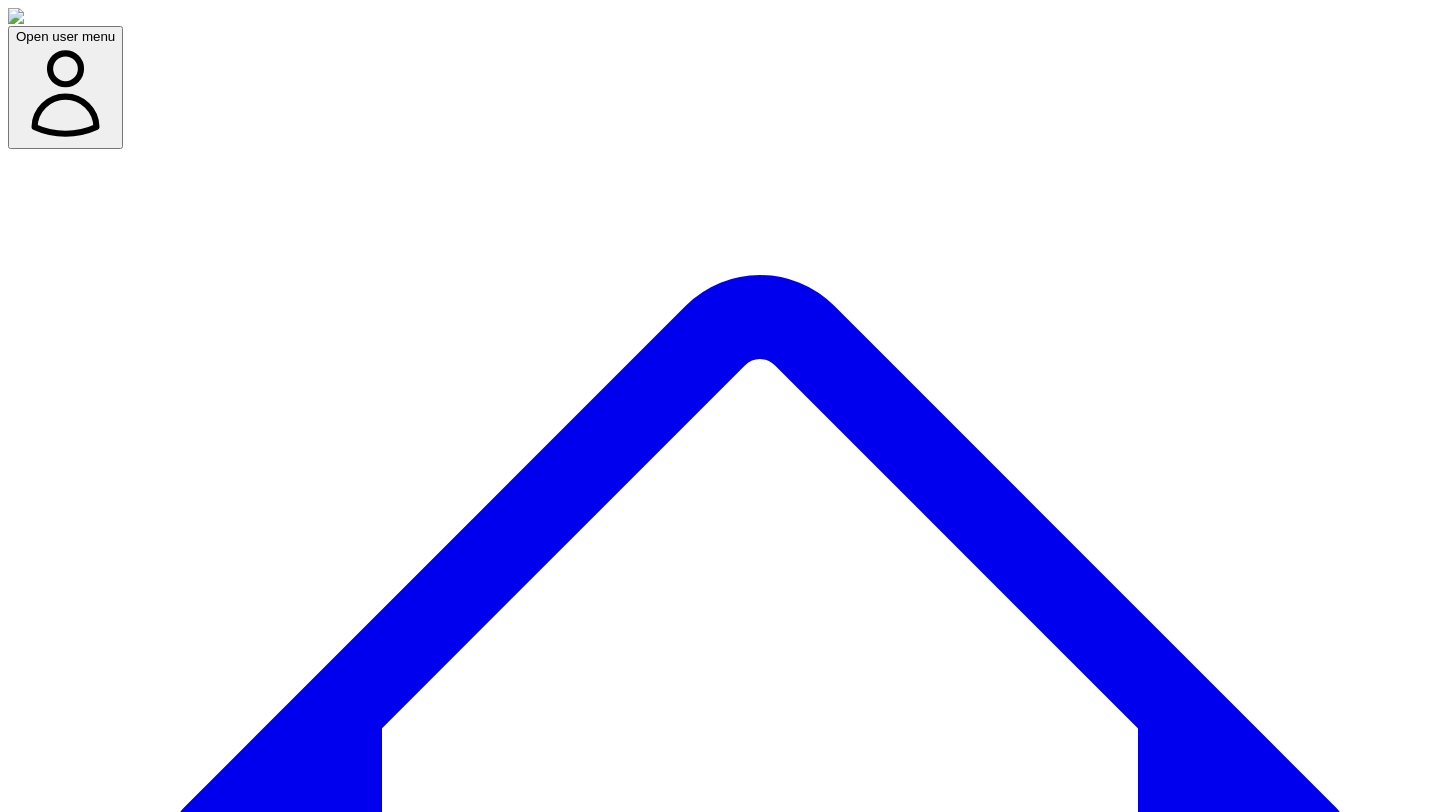 scroll, scrollTop: 0, scrollLeft: 0, axis: both 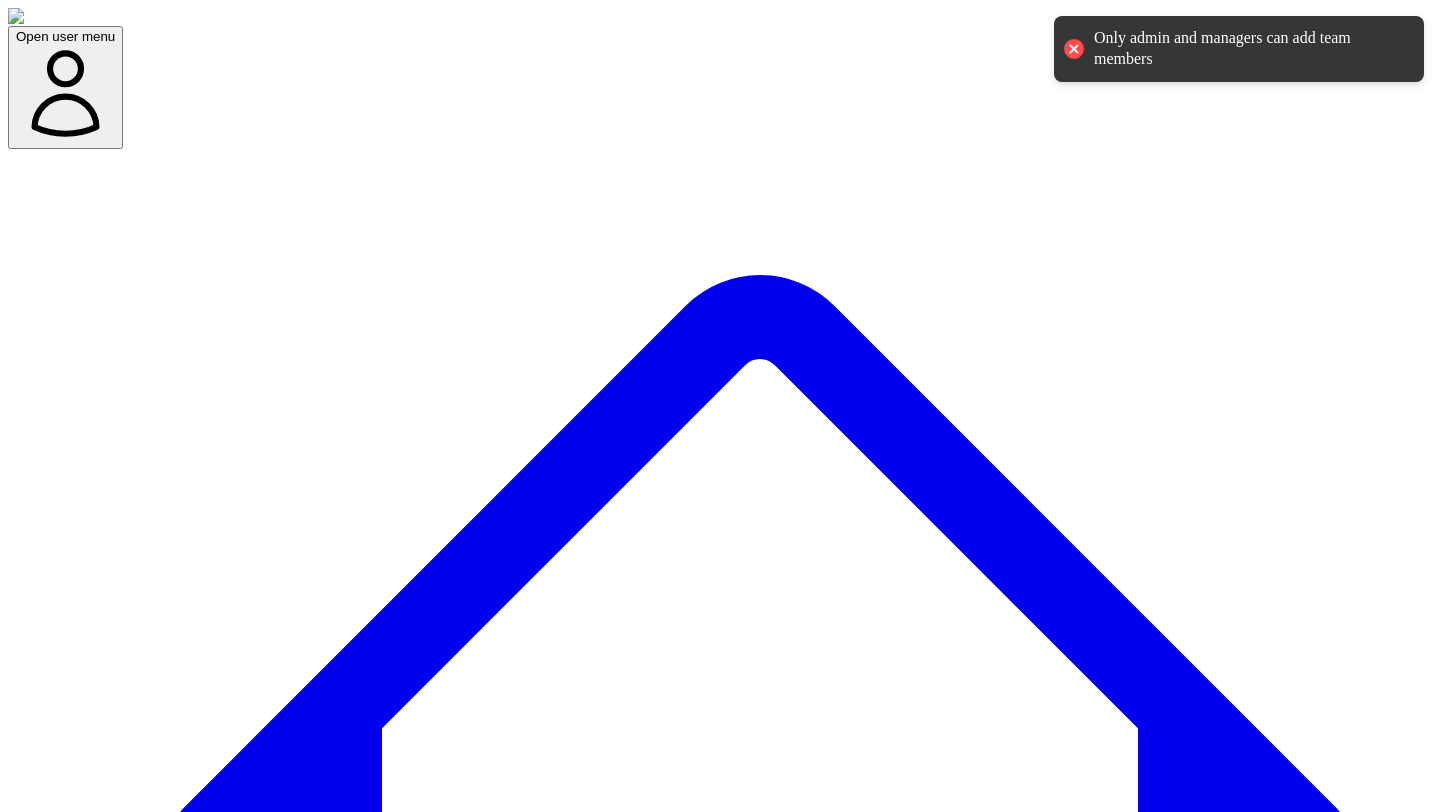 click on "Dashboard" at bounding box center [760, 1512] 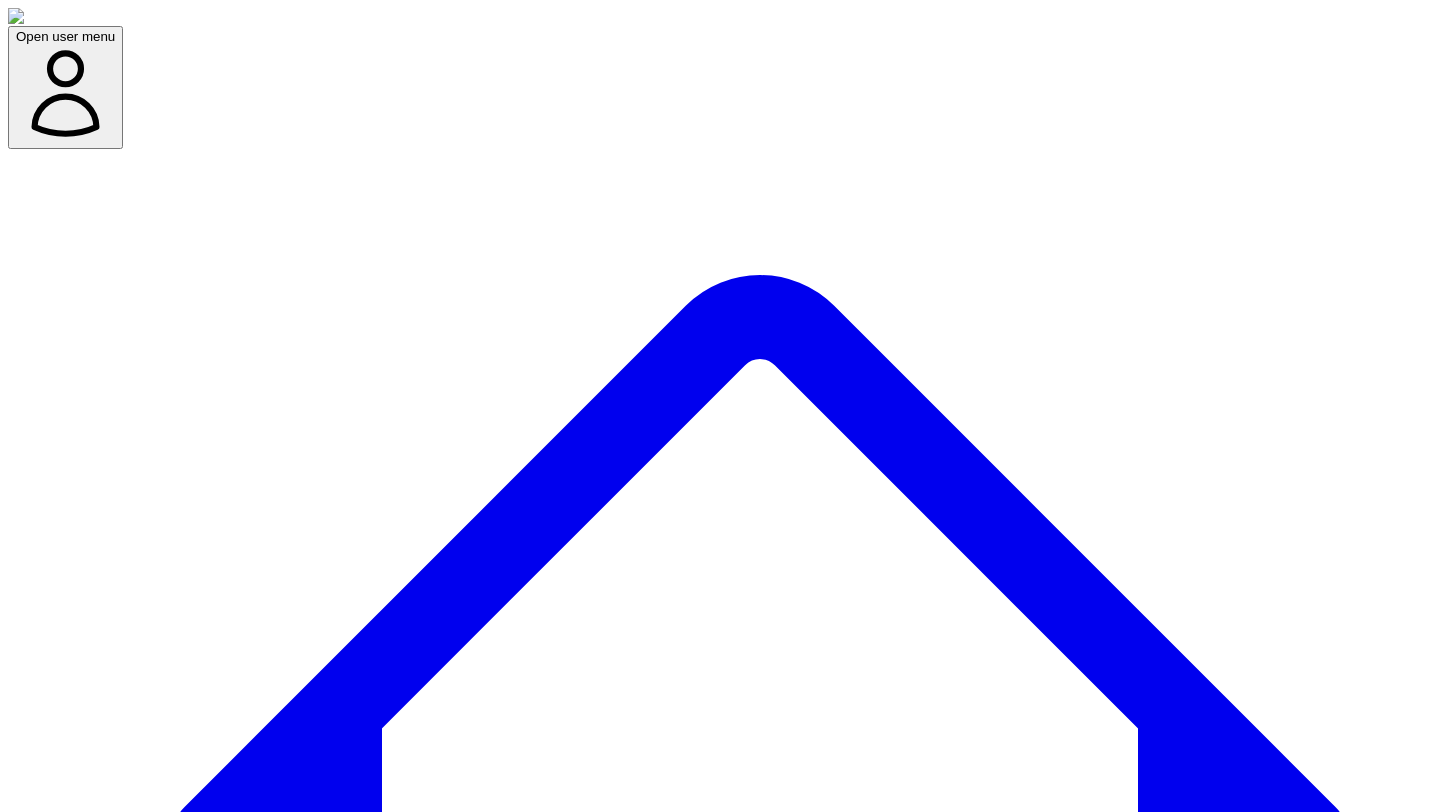 click on "Welcome to your dashboard Start by adding an expert (or more) to create your first project Important: If you're inviting other experts, they don't have to sign up. Just add their contact, and go from there. Add/select expert(s) to start" at bounding box center [720, 8298] 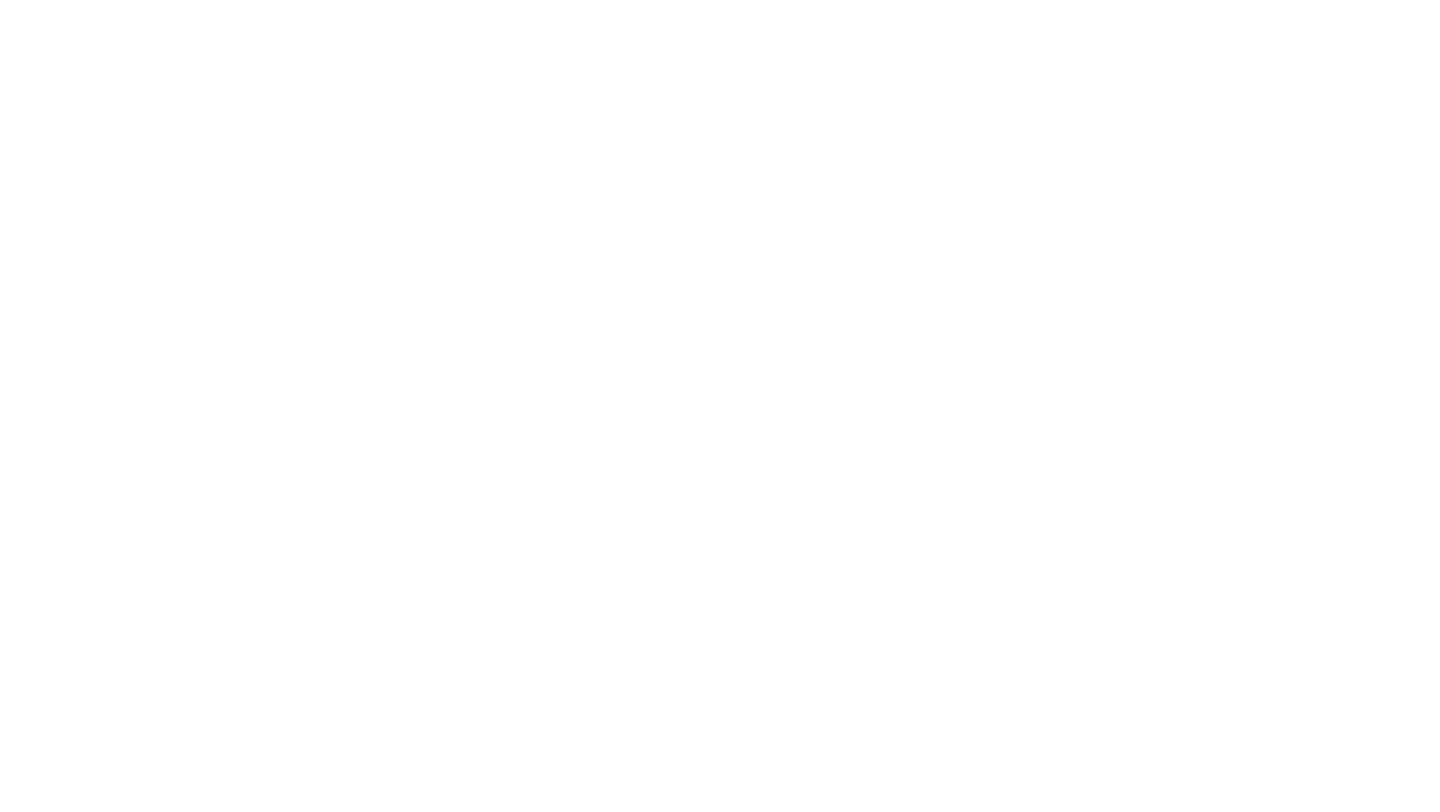 scroll, scrollTop: 0, scrollLeft: 0, axis: both 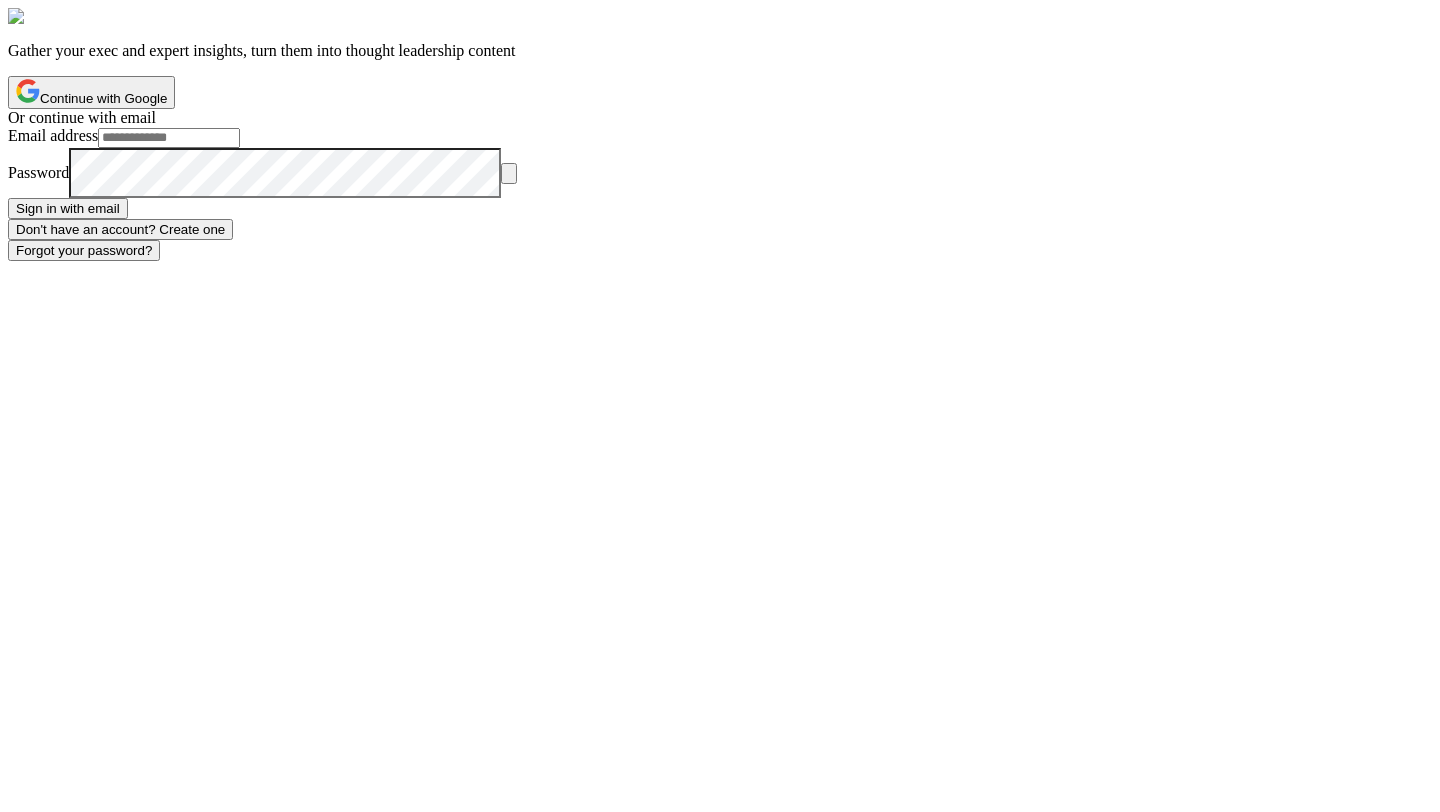 click on "Email address" at bounding box center [169, 138] 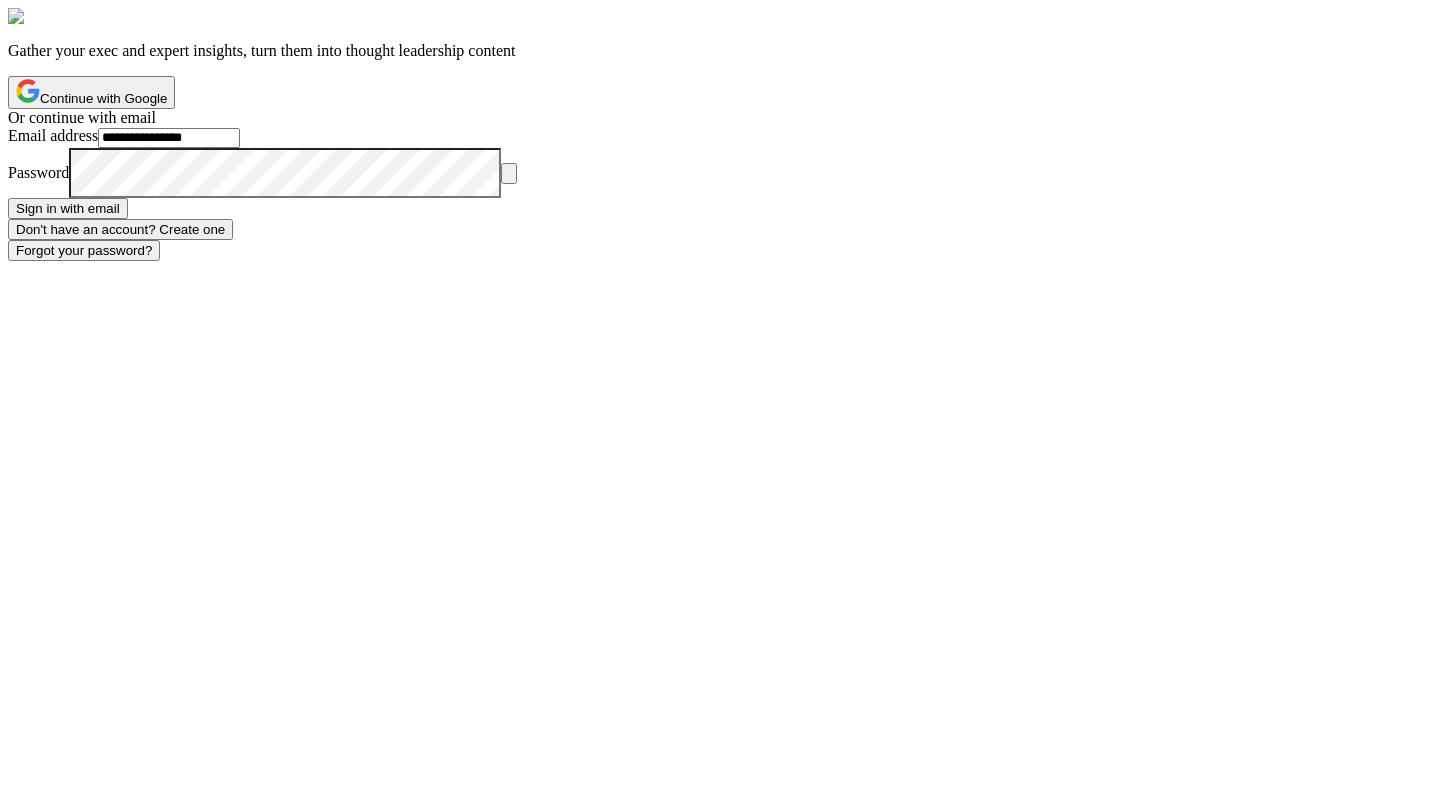 click on "Sign in with email" at bounding box center [68, 208] 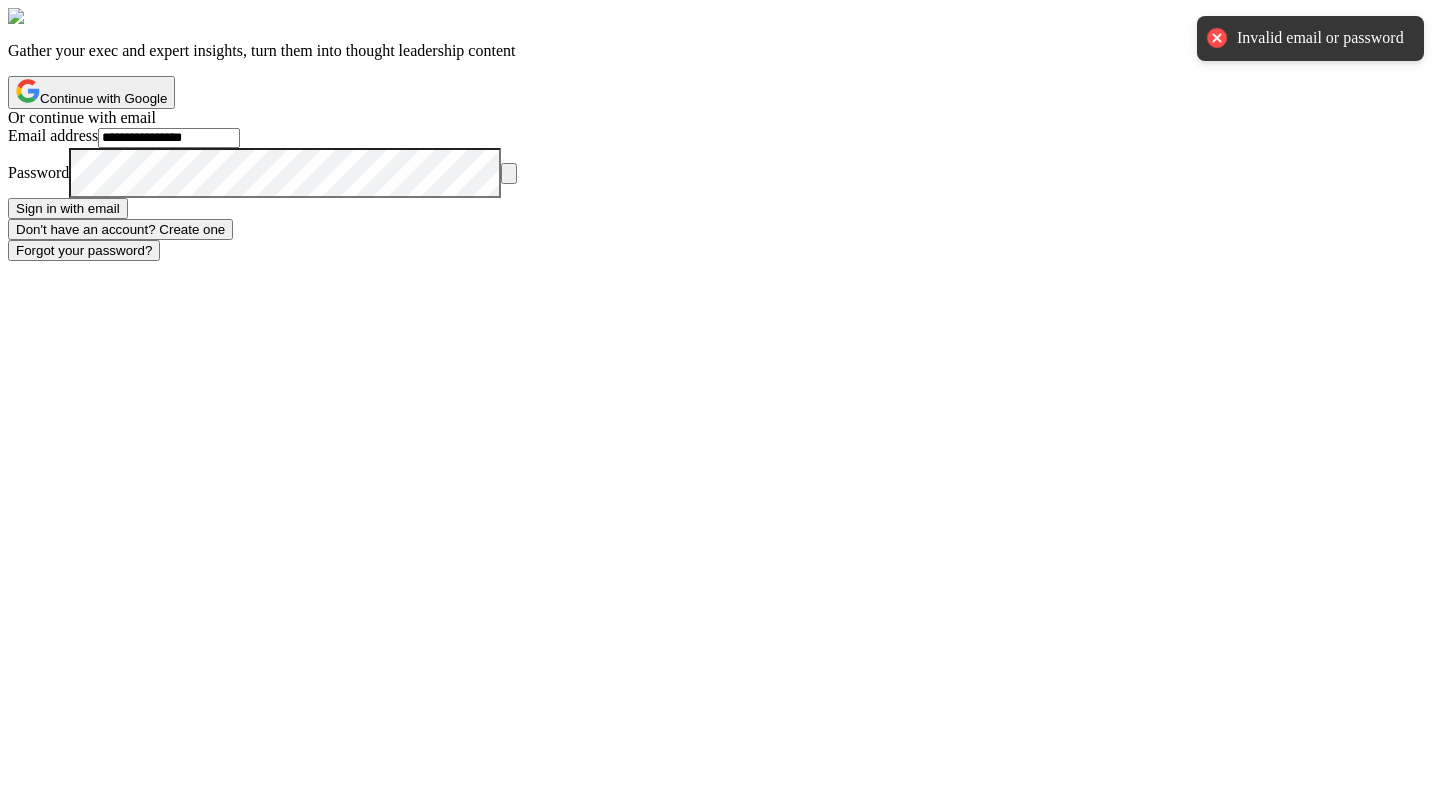 click at bounding box center (509, 173) 